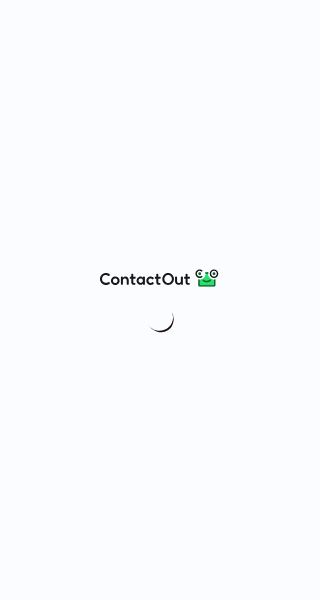 scroll, scrollTop: 0, scrollLeft: 0, axis: both 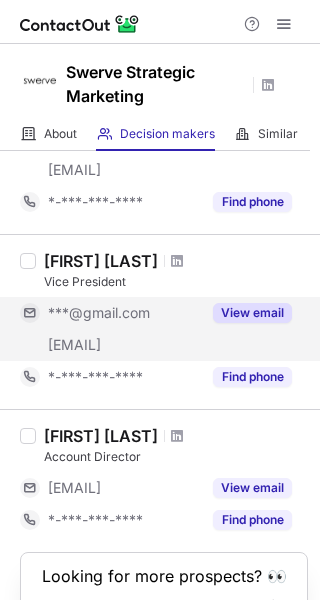 click on "View email" at bounding box center (252, 313) 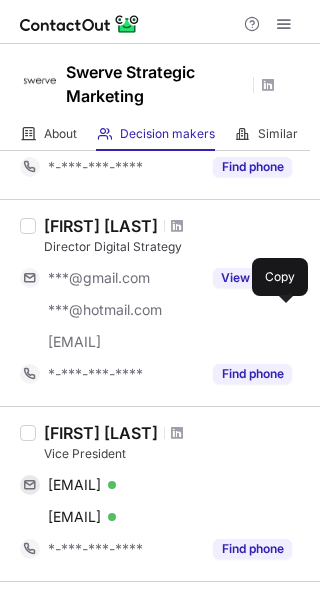 scroll, scrollTop: 600, scrollLeft: 0, axis: vertical 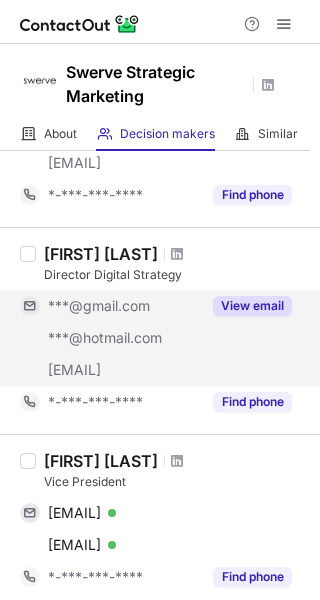 click on "View email" at bounding box center (252, 306) 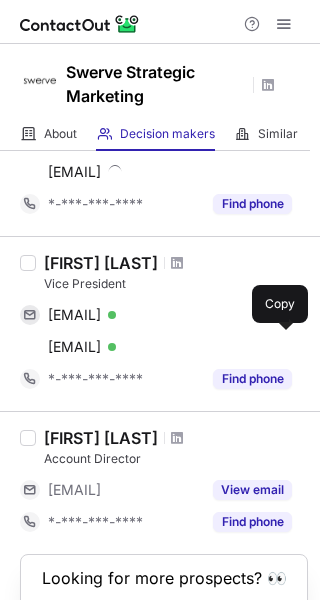scroll, scrollTop: 800, scrollLeft: 0, axis: vertical 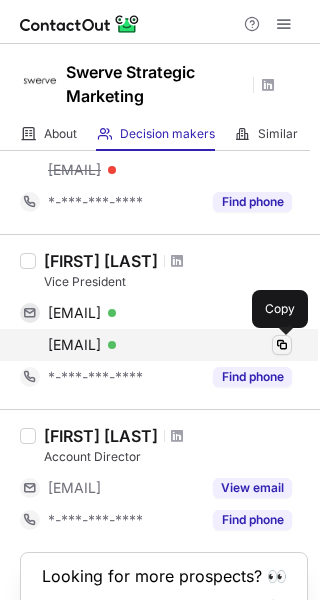 click at bounding box center (282, 345) 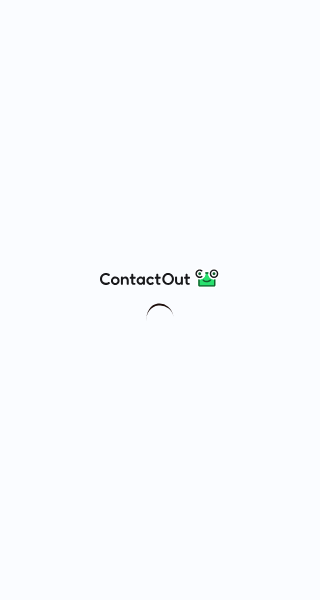 scroll, scrollTop: 0, scrollLeft: 0, axis: both 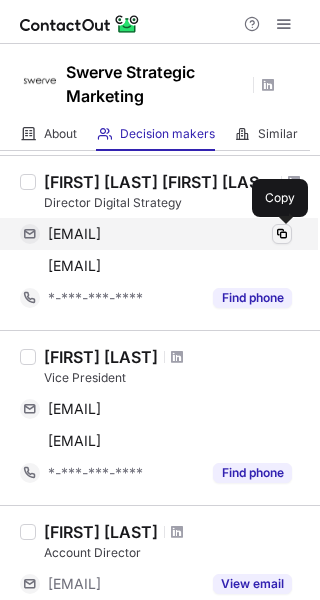 click at bounding box center [282, 234] 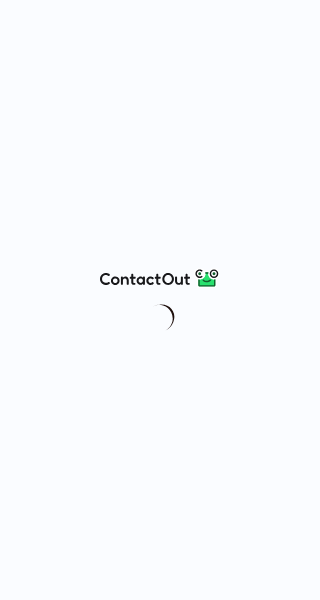 scroll, scrollTop: 0, scrollLeft: 0, axis: both 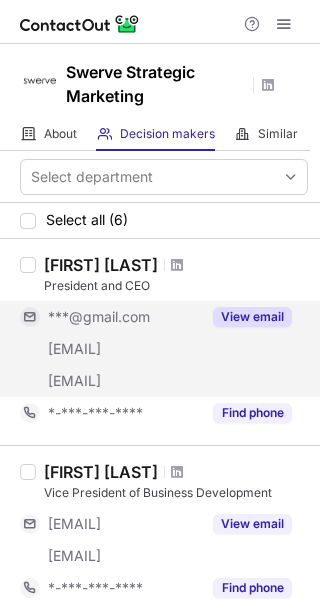 click on "View email" at bounding box center [252, 317] 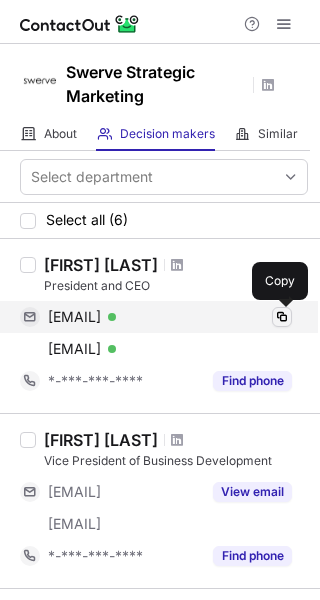 click at bounding box center (282, 317) 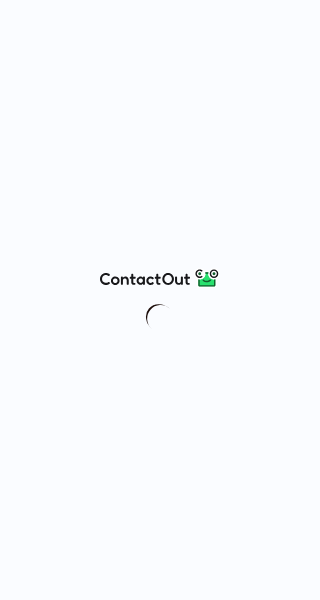 scroll, scrollTop: 0, scrollLeft: 0, axis: both 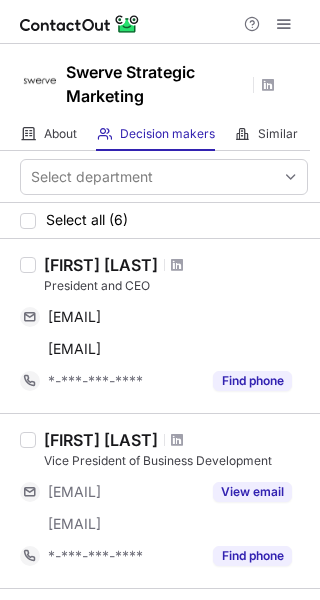 click on "[FIRST] [LAST]" at bounding box center (101, 265) 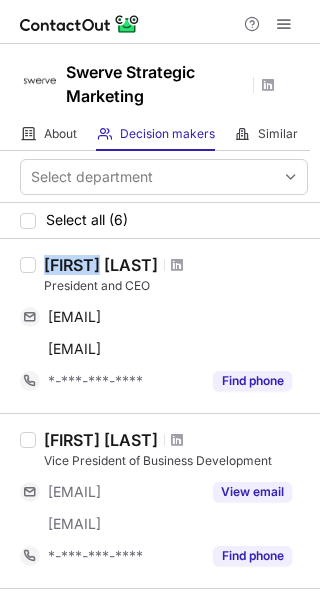 click on "[FIRST] [LAST]" at bounding box center (101, 265) 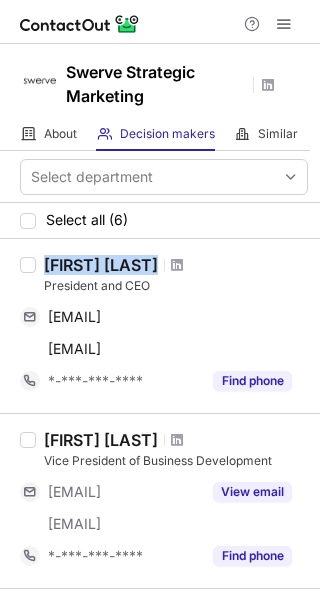 click on "[FIRST] [LAST]" at bounding box center [101, 265] 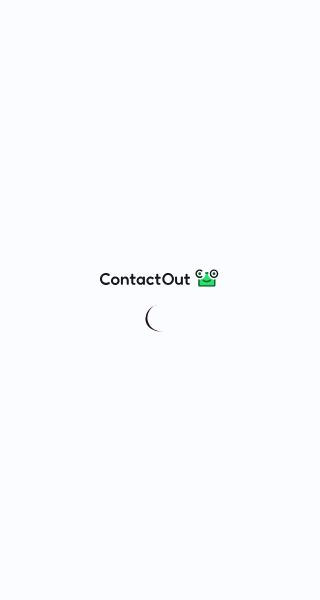 scroll, scrollTop: 0, scrollLeft: 0, axis: both 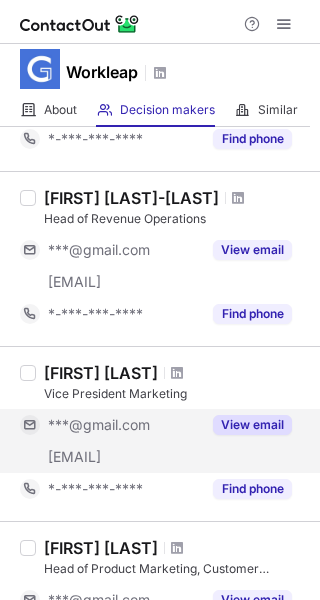 click on "View email" at bounding box center (252, 425) 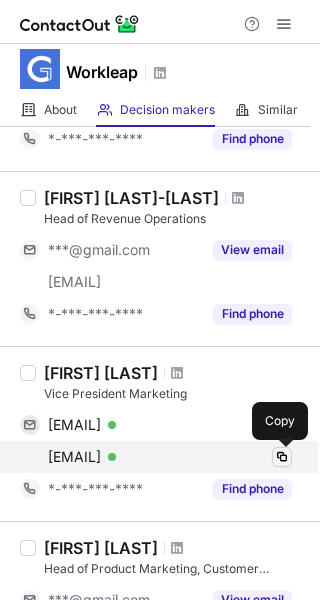 click at bounding box center (282, 457) 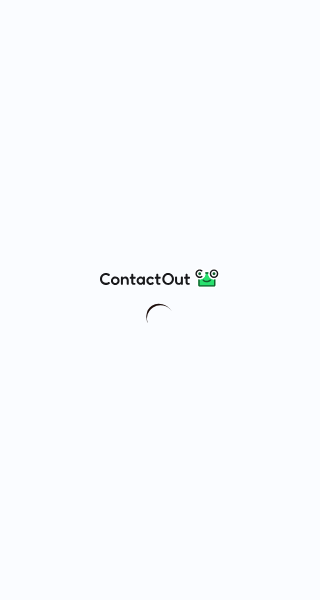 scroll, scrollTop: 0, scrollLeft: 0, axis: both 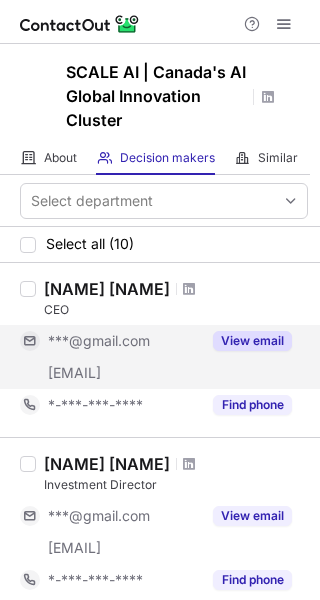 click on "View email" at bounding box center (252, 341) 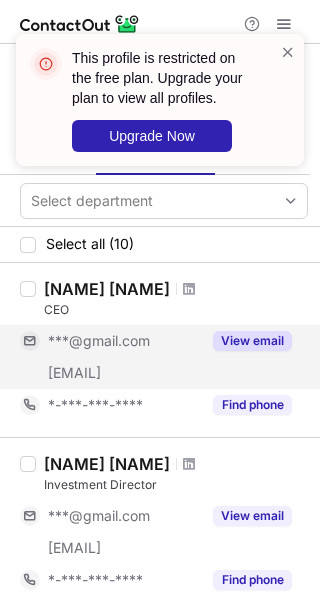click on "View email" at bounding box center [252, 341] 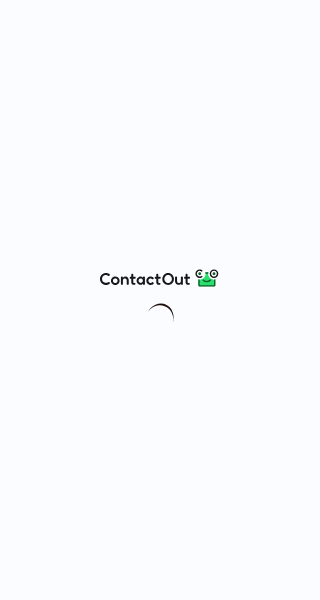 scroll, scrollTop: 0, scrollLeft: 0, axis: both 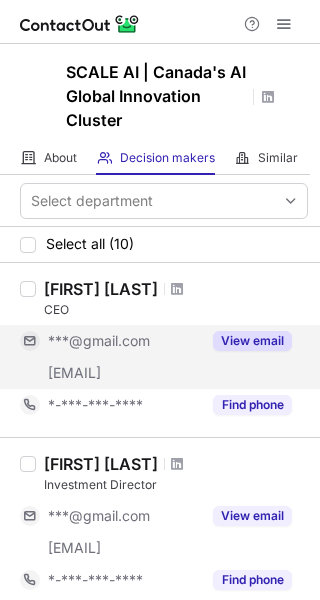 click on "View email" at bounding box center [252, 341] 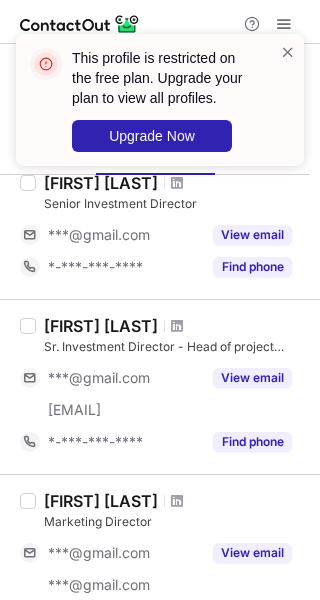 scroll, scrollTop: 500, scrollLeft: 0, axis: vertical 